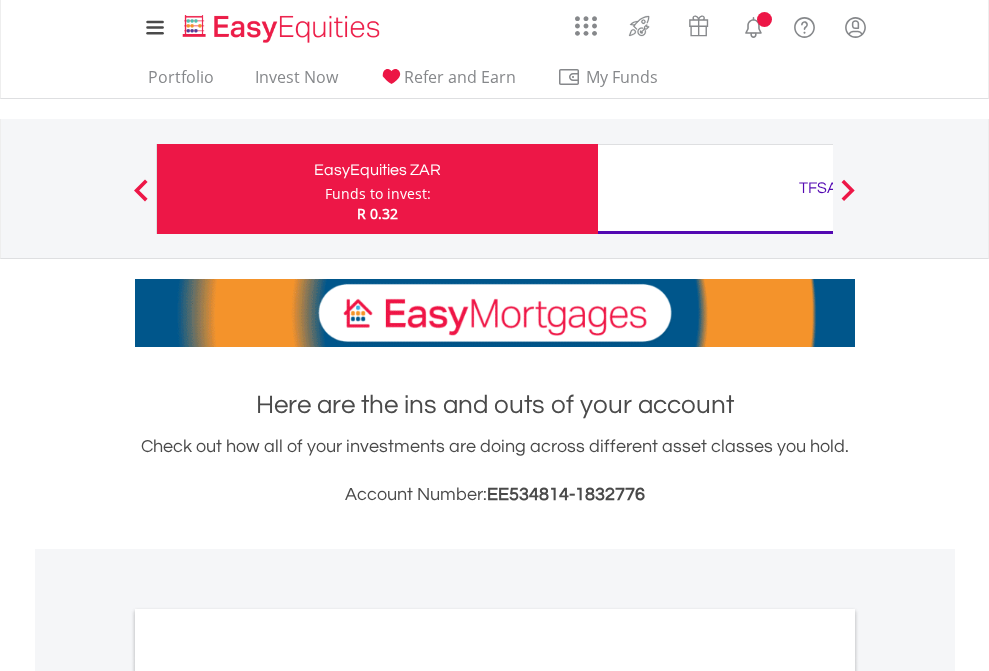 scroll, scrollTop: 0, scrollLeft: 0, axis: both 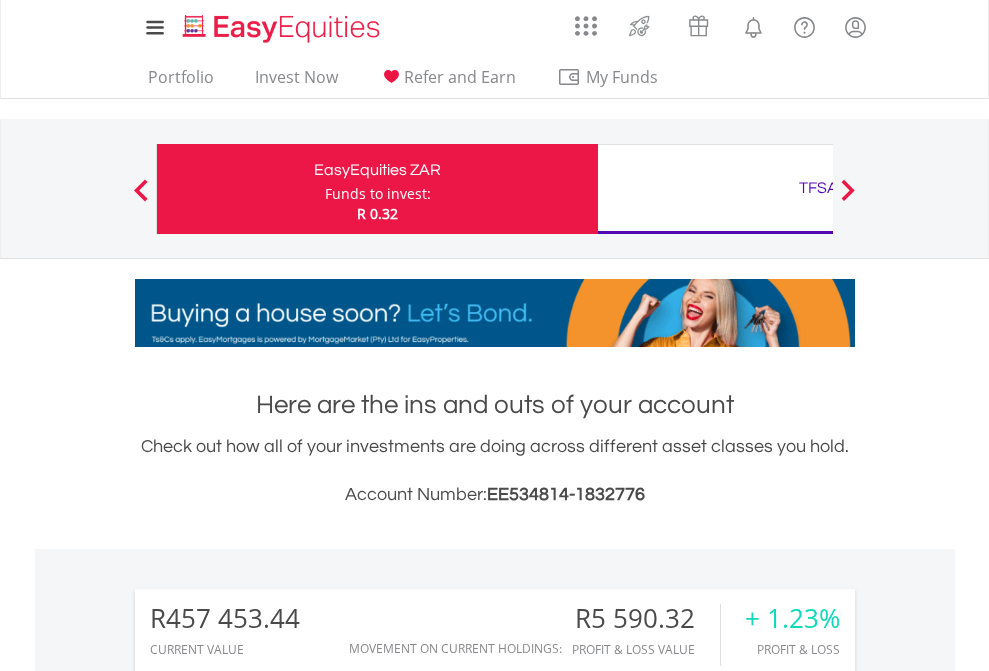 click on "Funds to invest:" at bounding box center (378, 194) 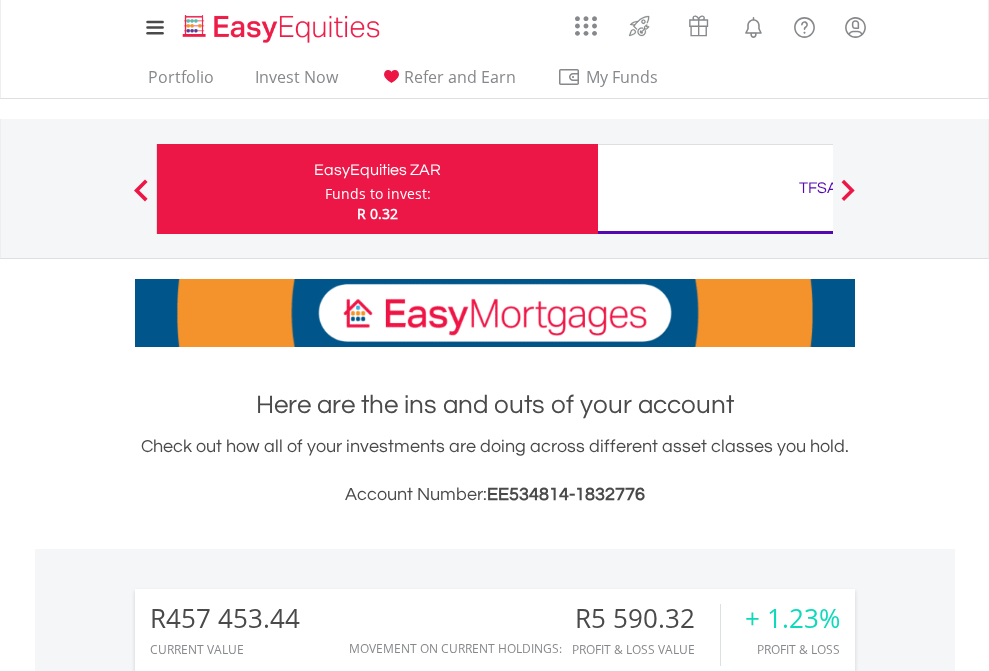 scroll, scrollTop: 671, scrollLeft: 0, axis: vertical 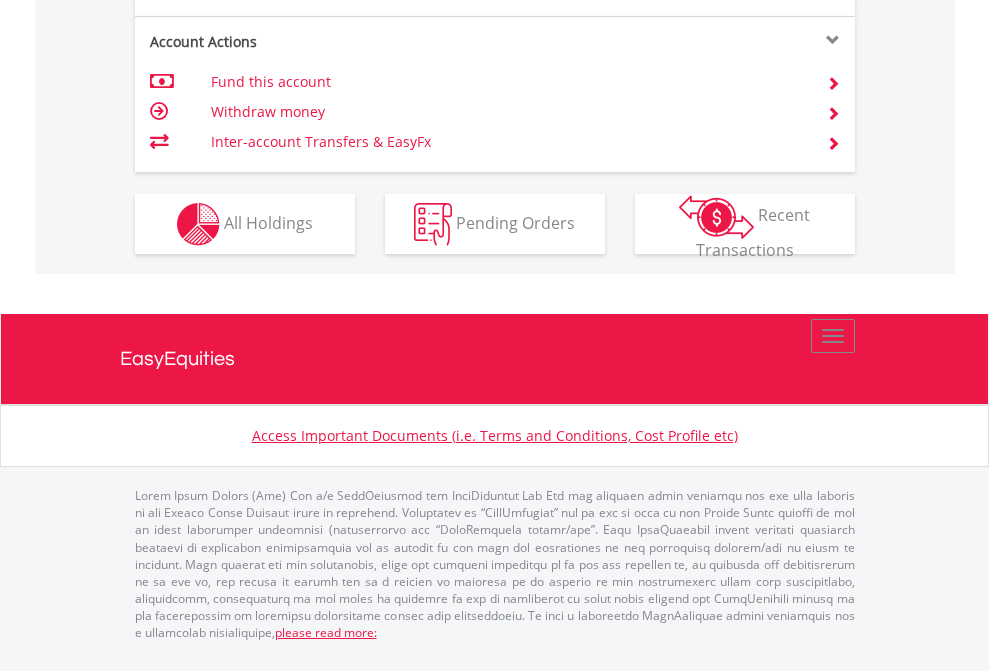 click on "Investment types" at bounding box center (706, -337) 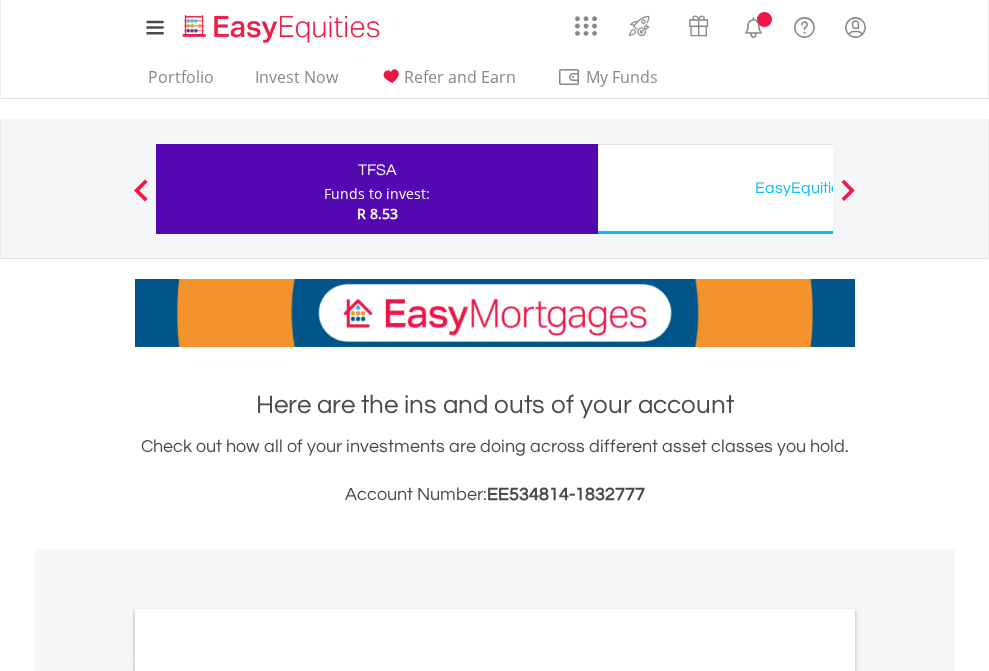 scroll, scrollTop: 0, scrollLeft: 0, axis: both 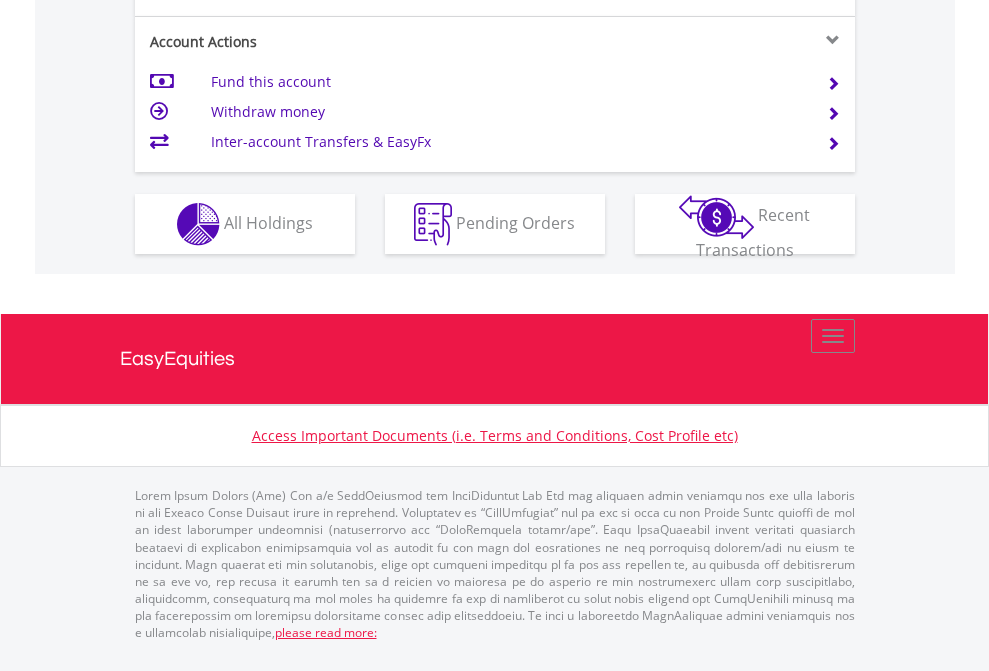 click on "Investment types" at bounding box center [706, -337] 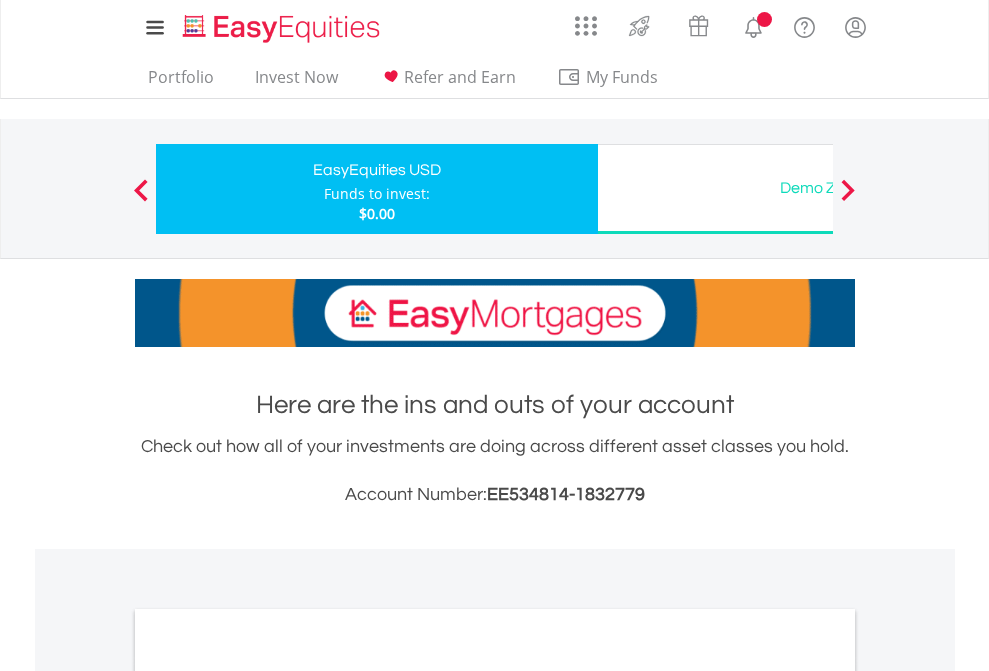 scroll, scrollTop: 0, scrollLeft: 0, axis: both 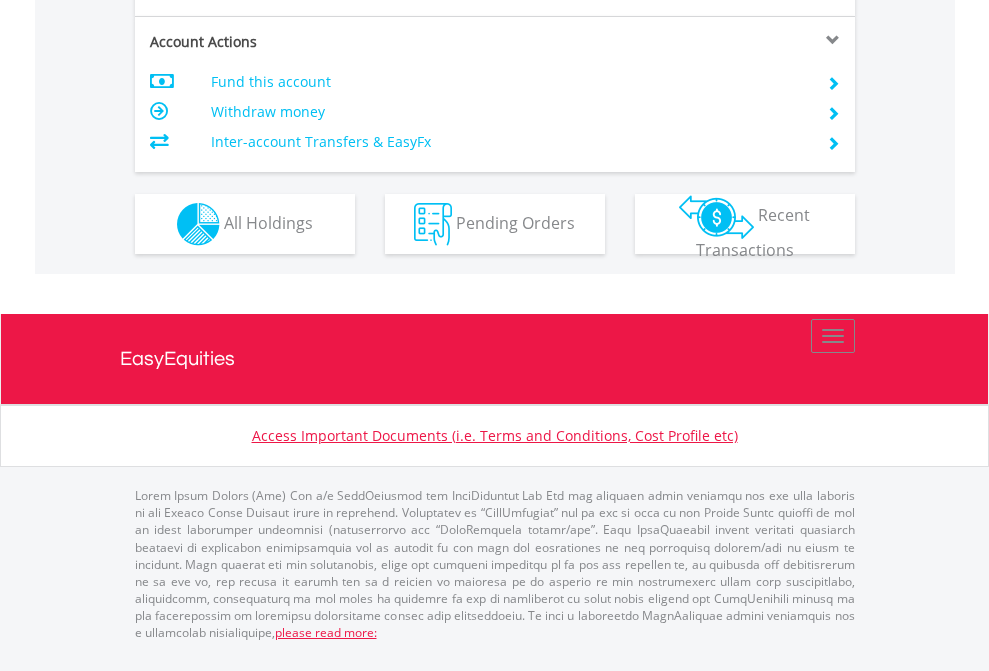 click on "Investment types" at bounding box center [706, -337] 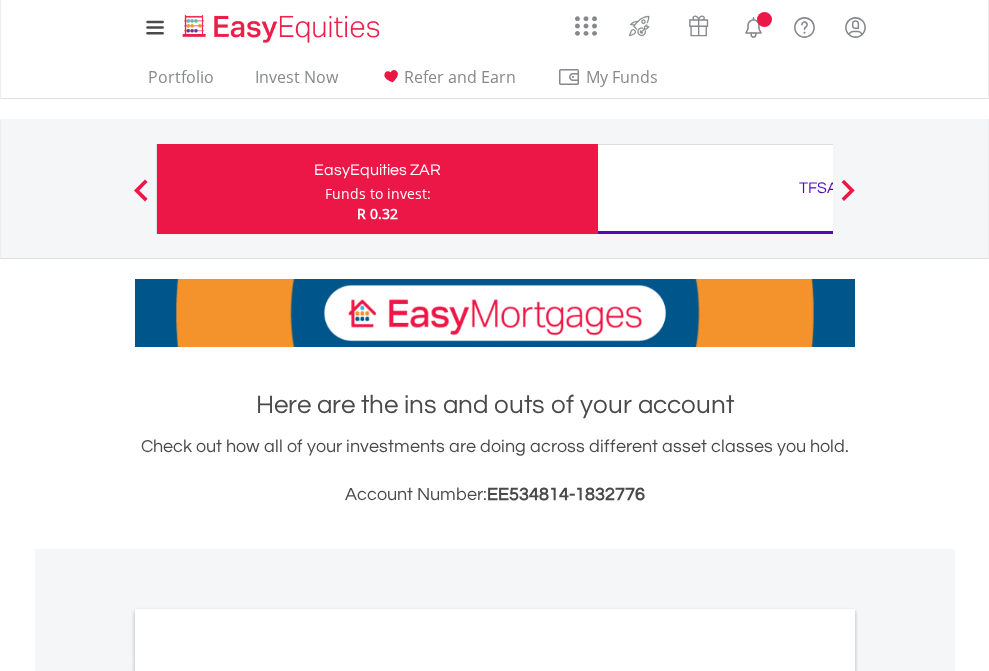 scroll, scrollTop: 0, scrollLeft: 0, axis: both 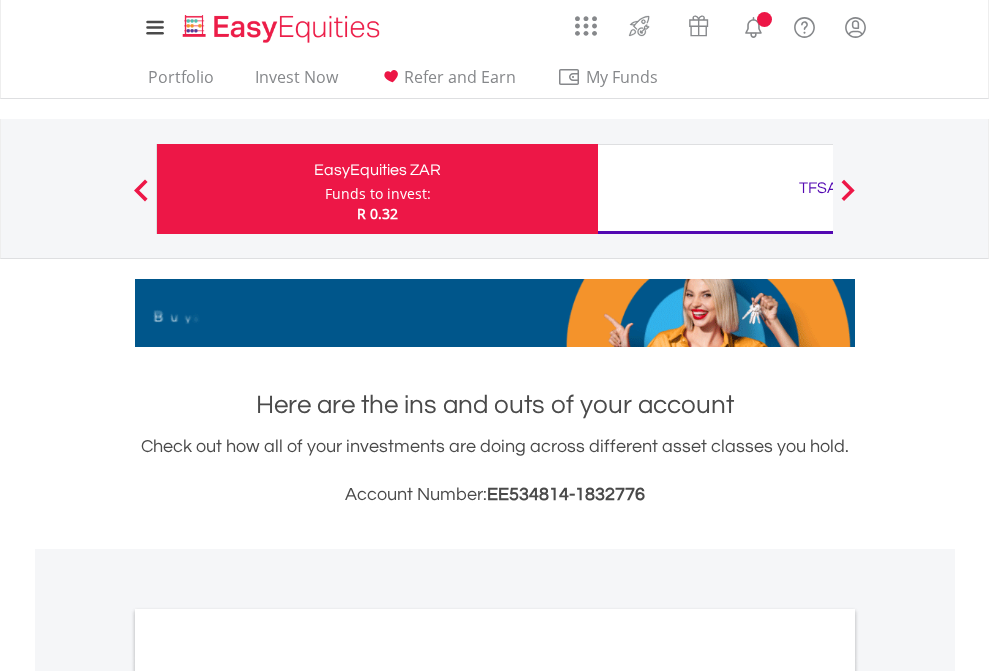 click on "All Holdings" at bounding box center (268, 1096) 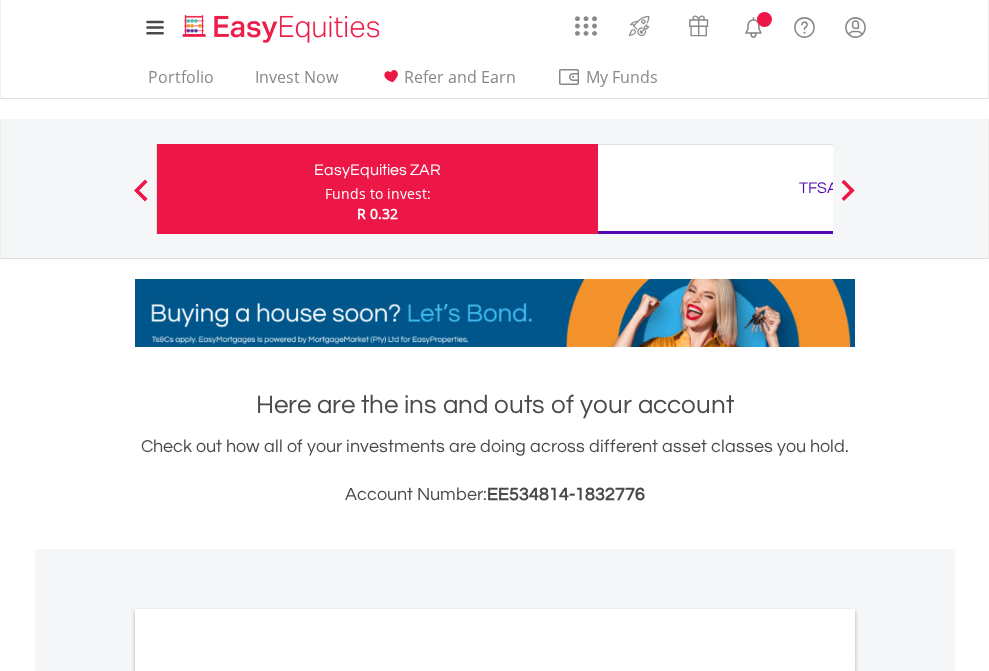 scroll, scrollTop: 1202, scrollLeft: 0, axis: vertical 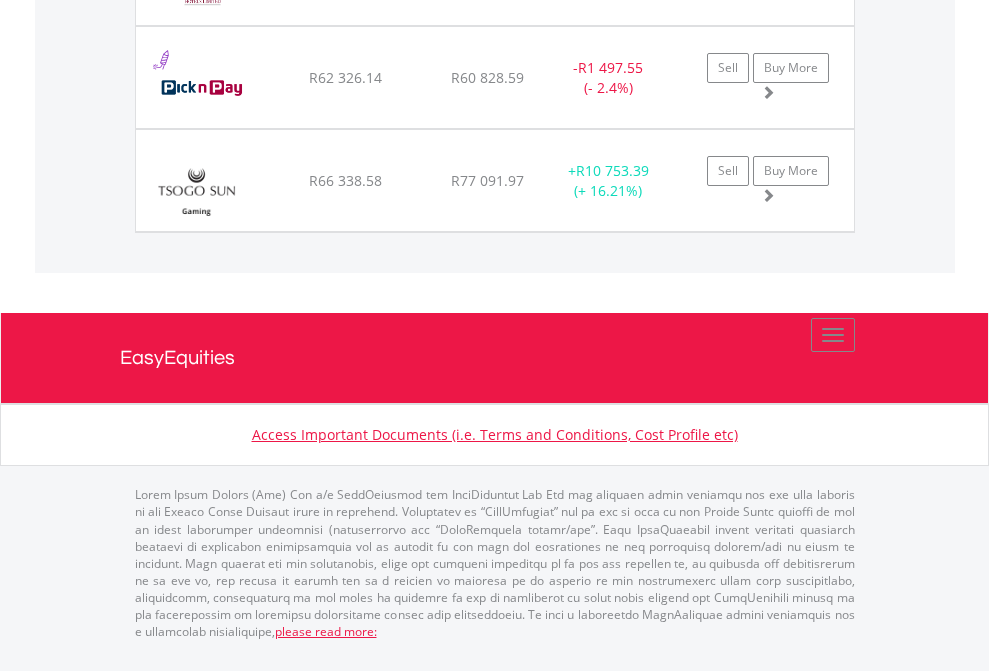 click on "TFSA" at bounding box center (818, -1688) 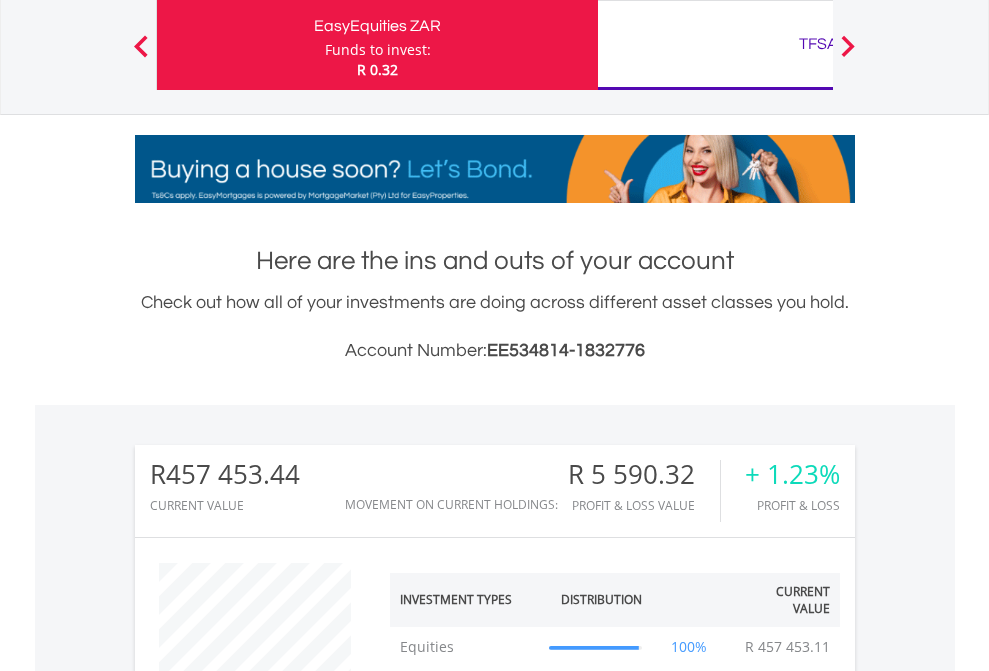 scroll, scrollTop: 999808, scrollLeft: 999687, axis: both 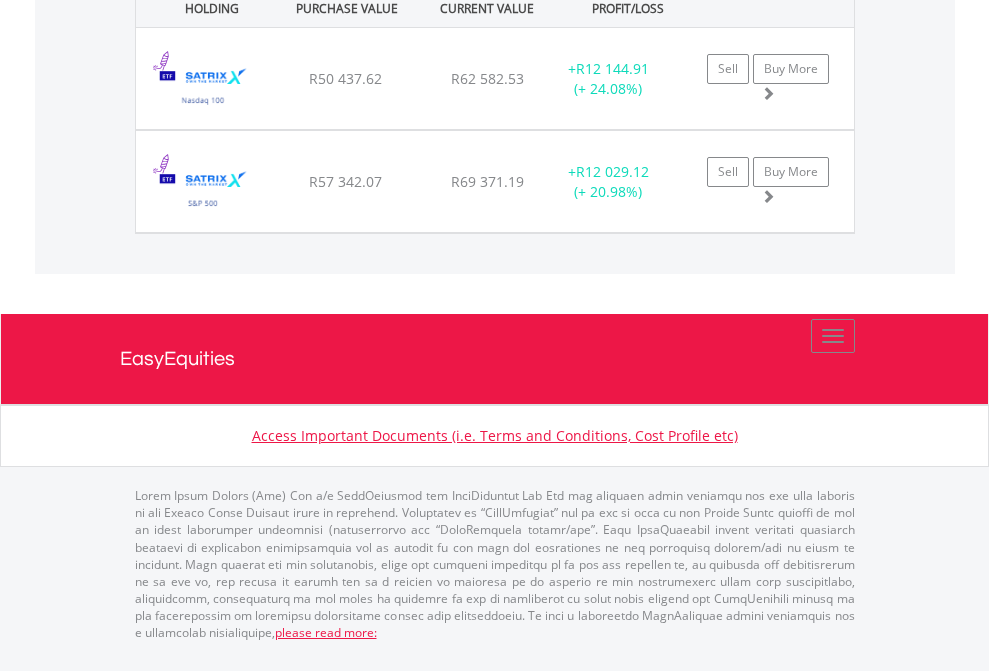 click on "EasyEquities USD" at bounding box center [818, -1071] 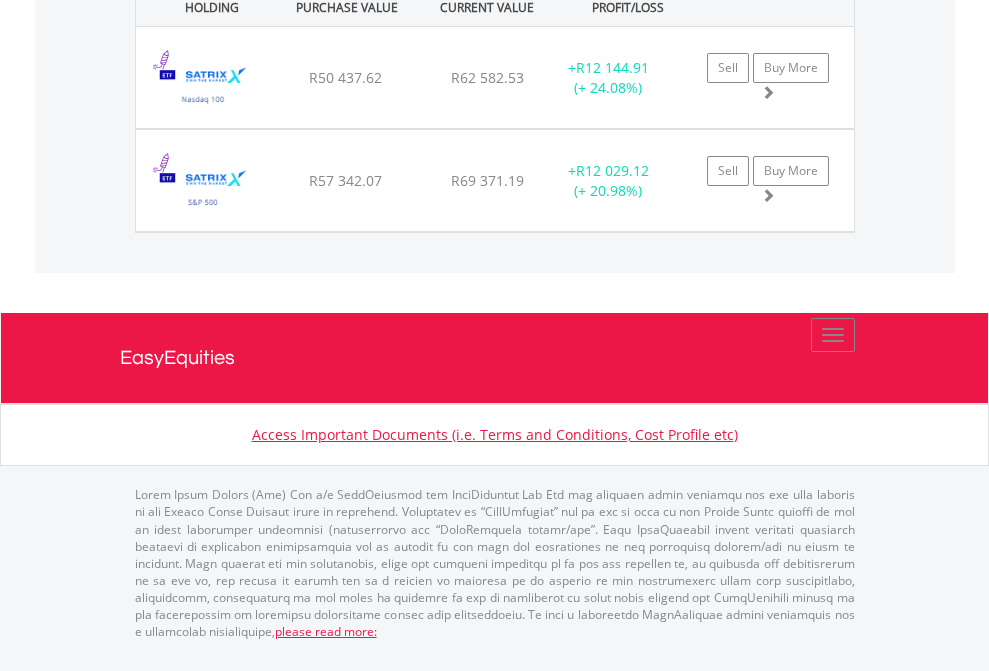 scroll, scrollTop: 144, scrollLeft: 0, axis: vertical 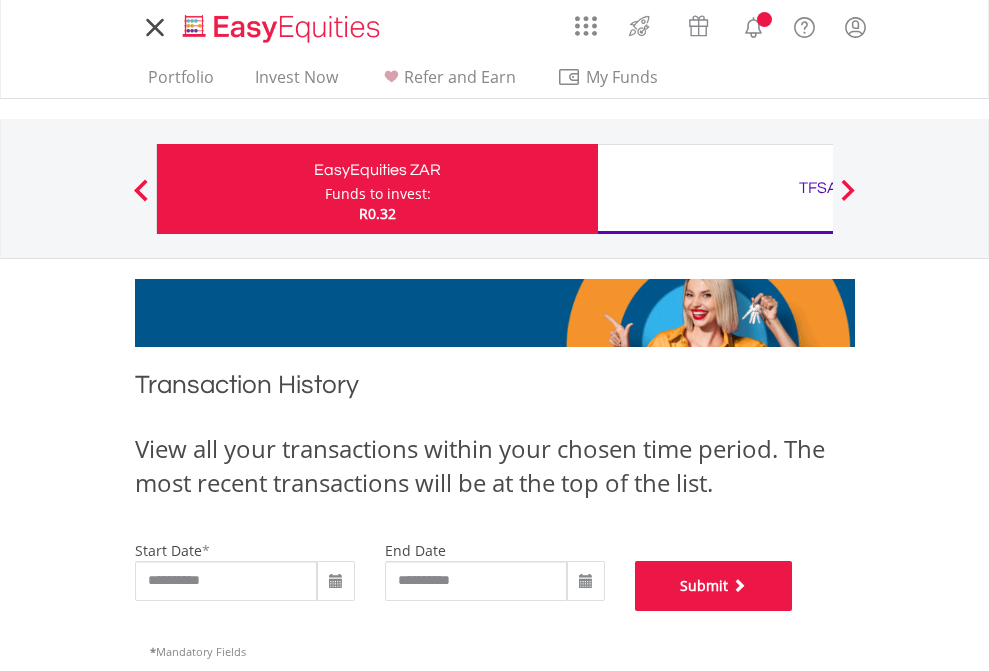 click on "Submit" at bounding box center (714, 586) 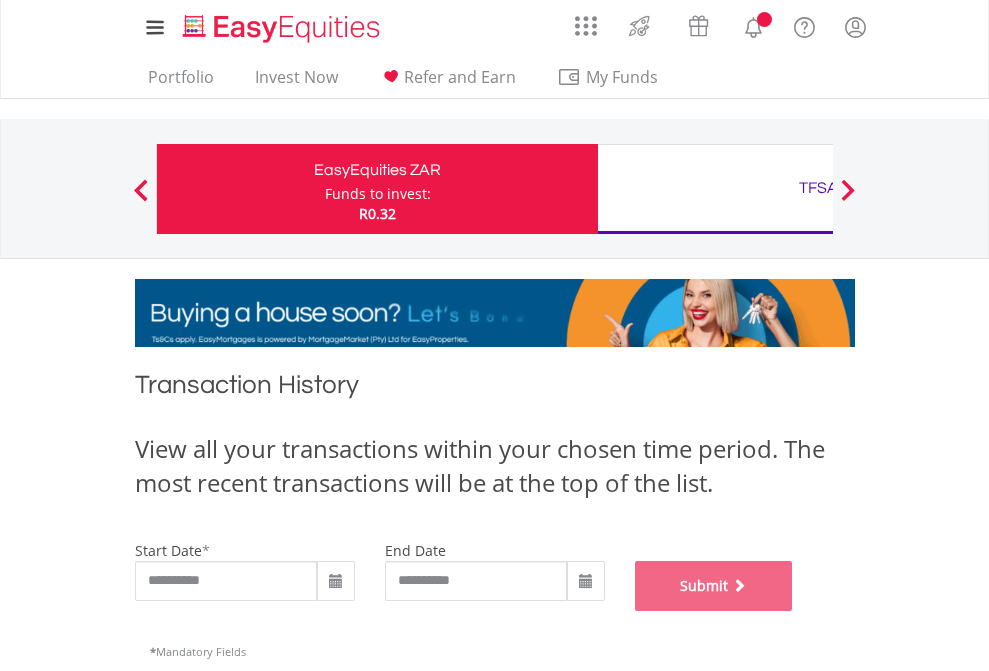 scroll, scrollTop: 811, scrollLeft: 0, axis: vertical 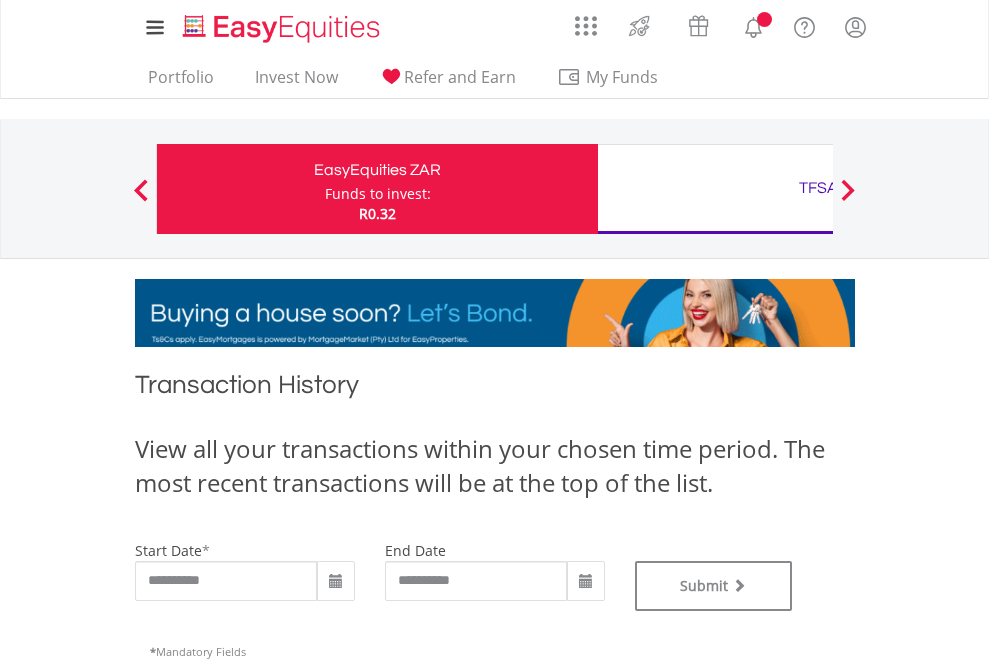 click on "TFSA" at bounding box center (818, 188) 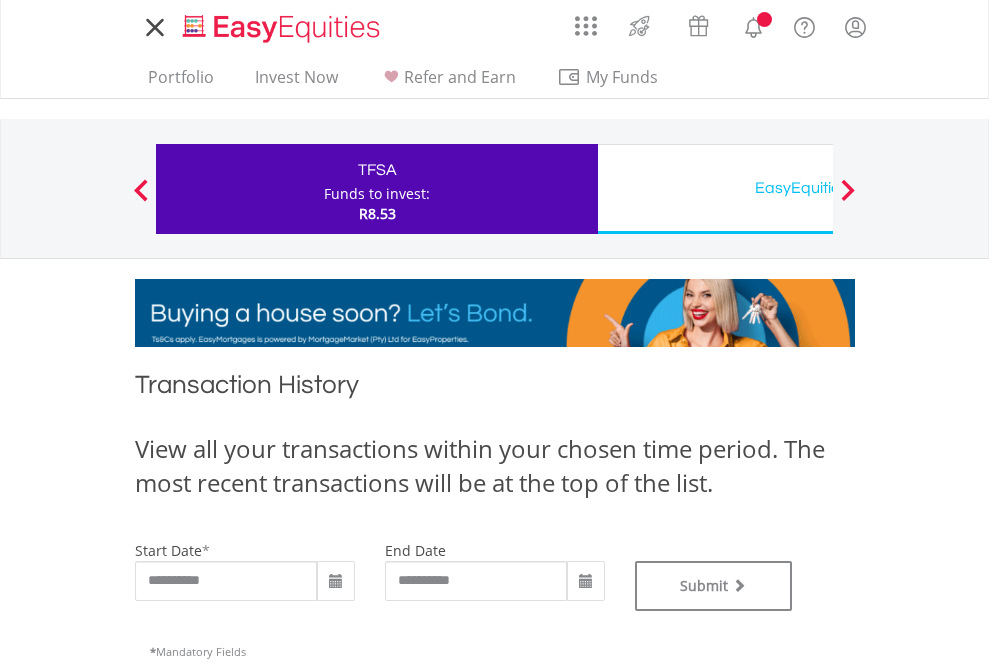 scroll, scrollTop: 0, scrollLeft: 0, axis: both 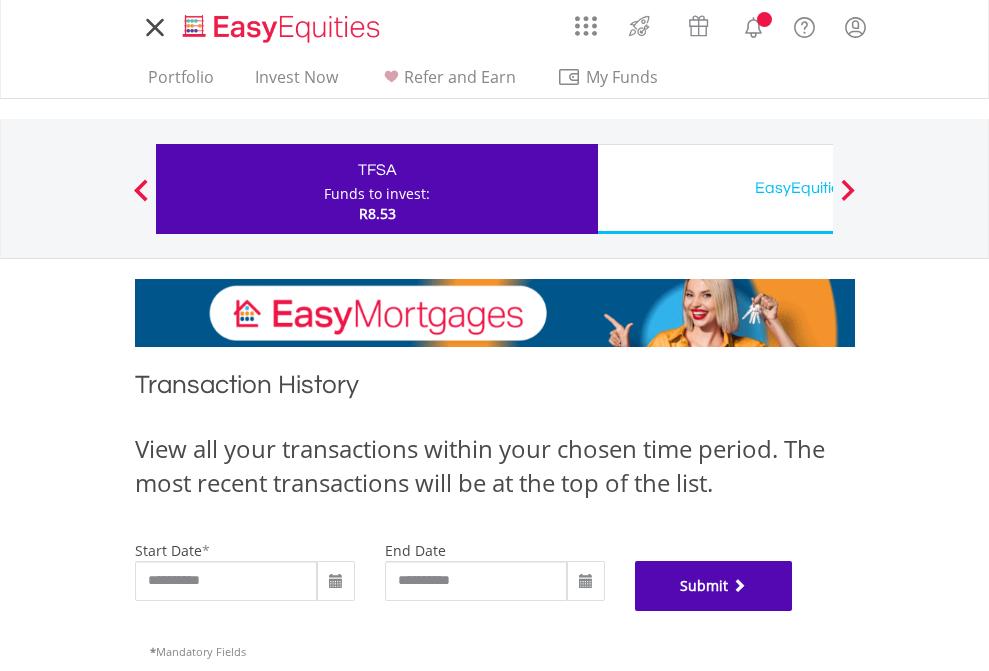 click on "Submit" at bounding box center (714, 586) 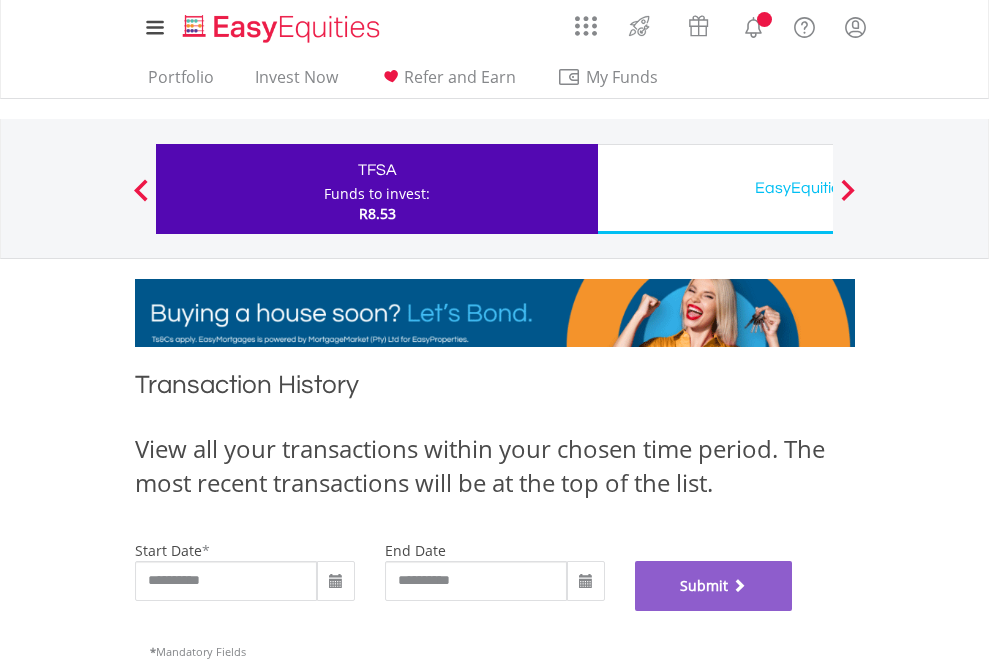 scroll, scrollTop: 811, scrollLeft: 0, axis: vertical 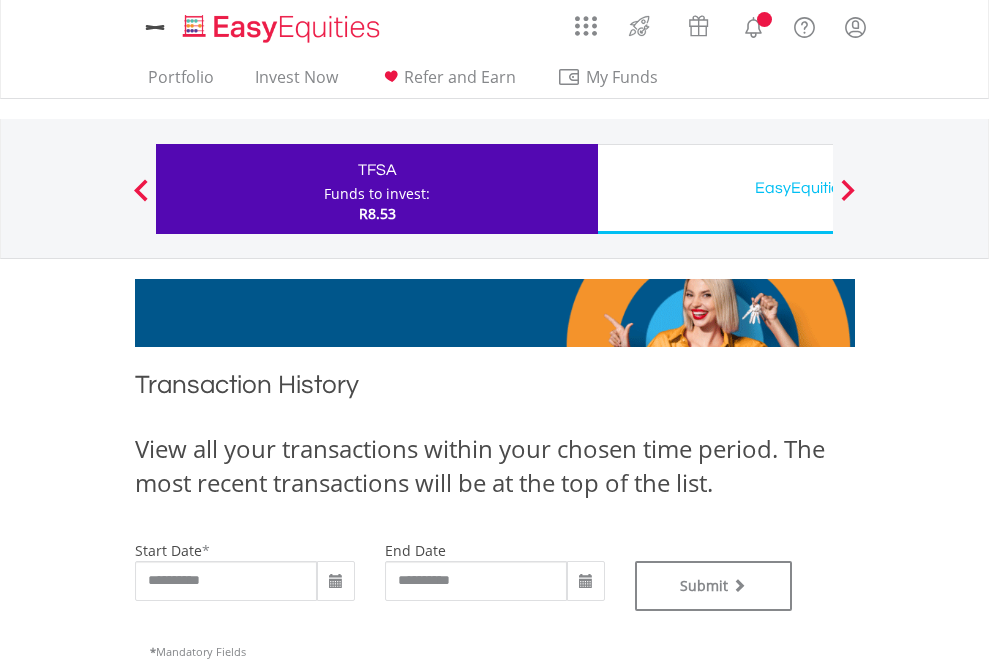 click on "EasyEquities USD" at bounding box center [818, 188] 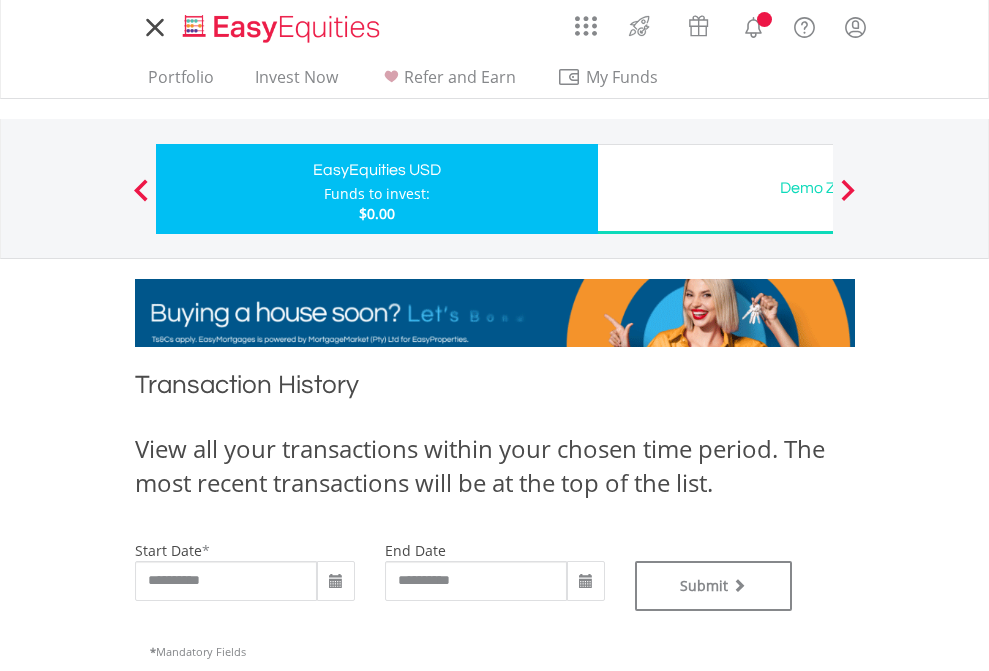 scroll, scrollTop: 0, scrollLeft: 0, axis: both 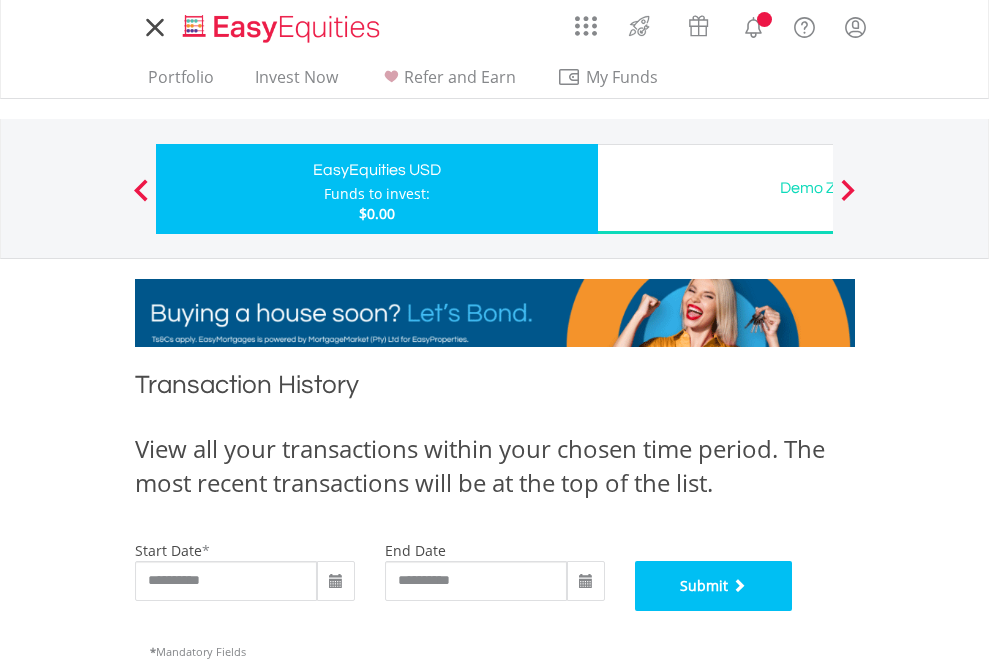 click on "Submit" at bounding box center (714, 586) 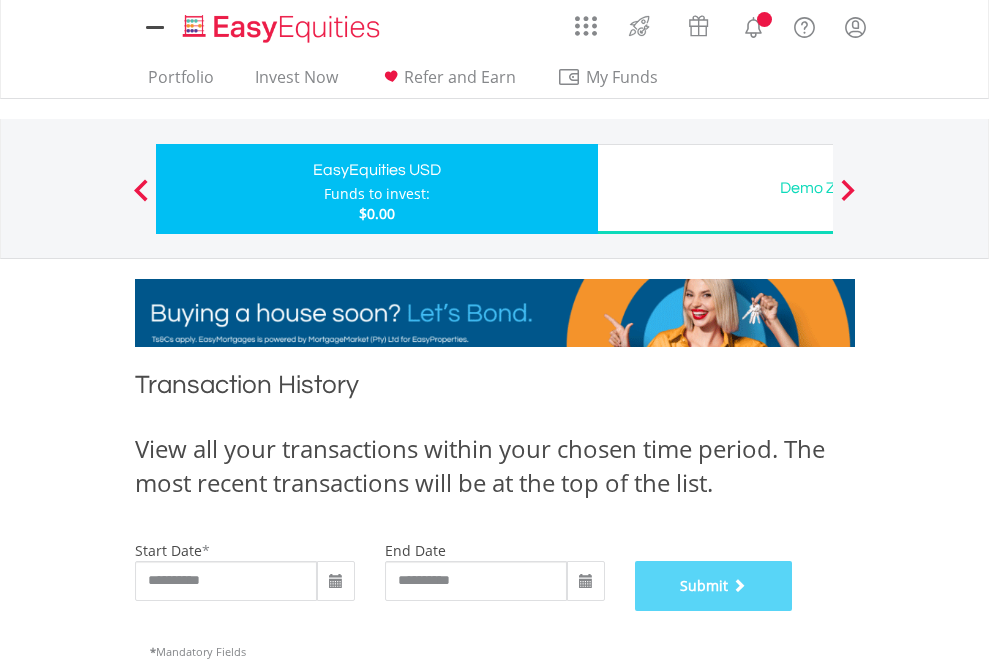 scroll, scrollTop: 811, scrollLeft: 0, axis: vertical 